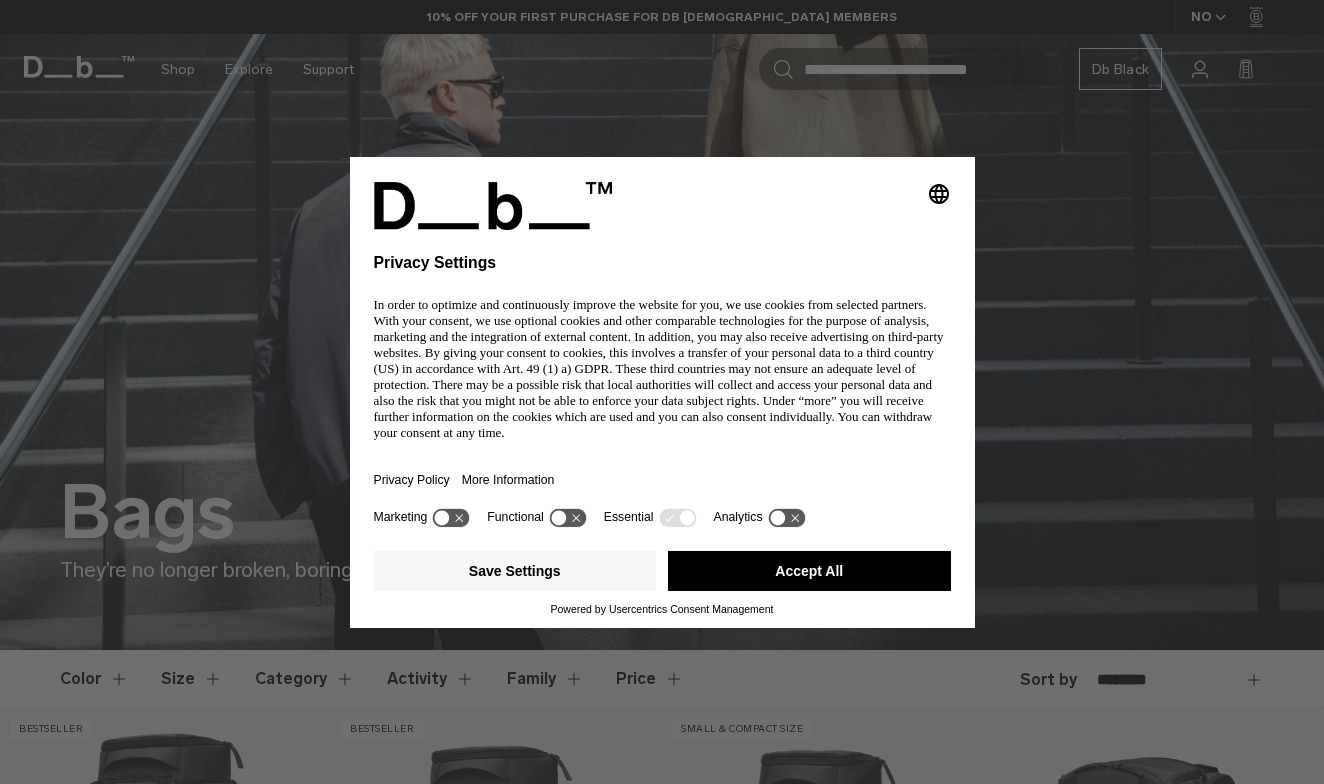 scroll, scrollTop: 422, scrollLeft: 0, axis: vertical 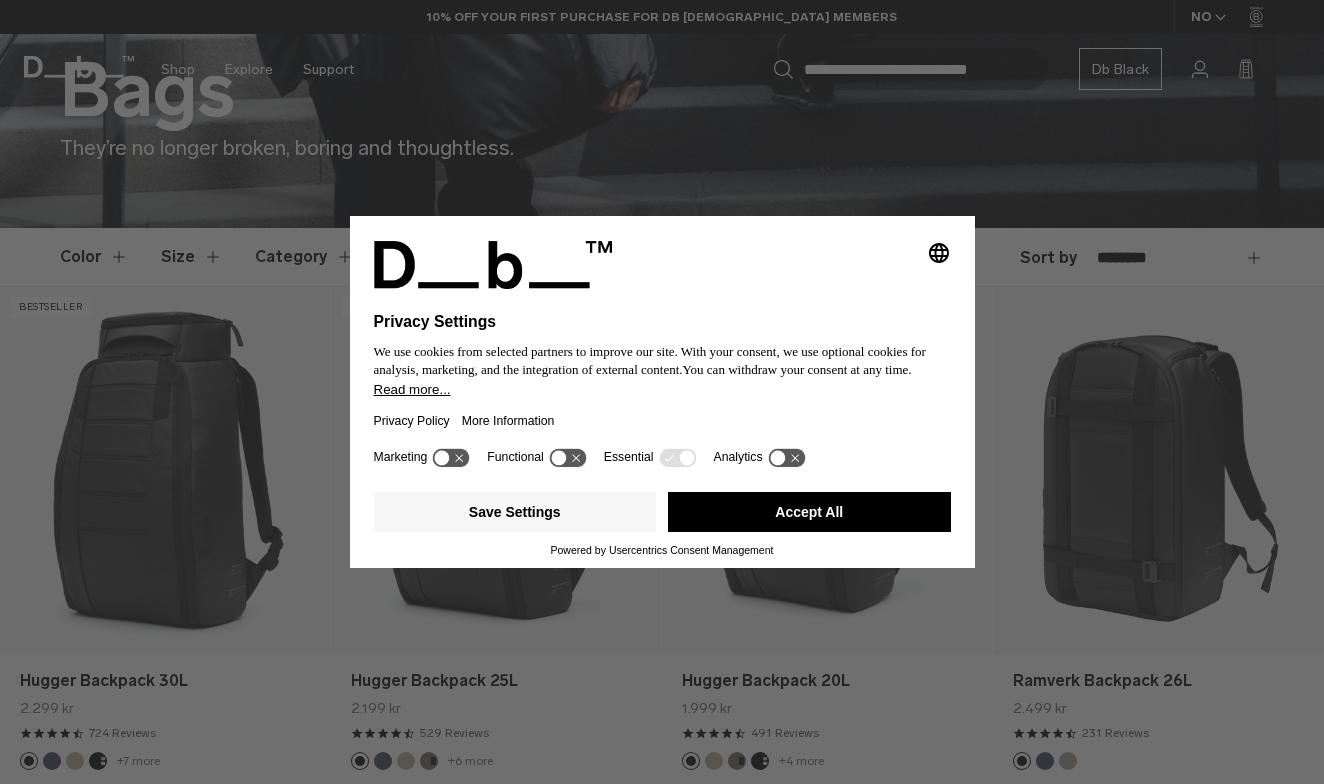 click on "Accept All" at bounding box center (809, 512) 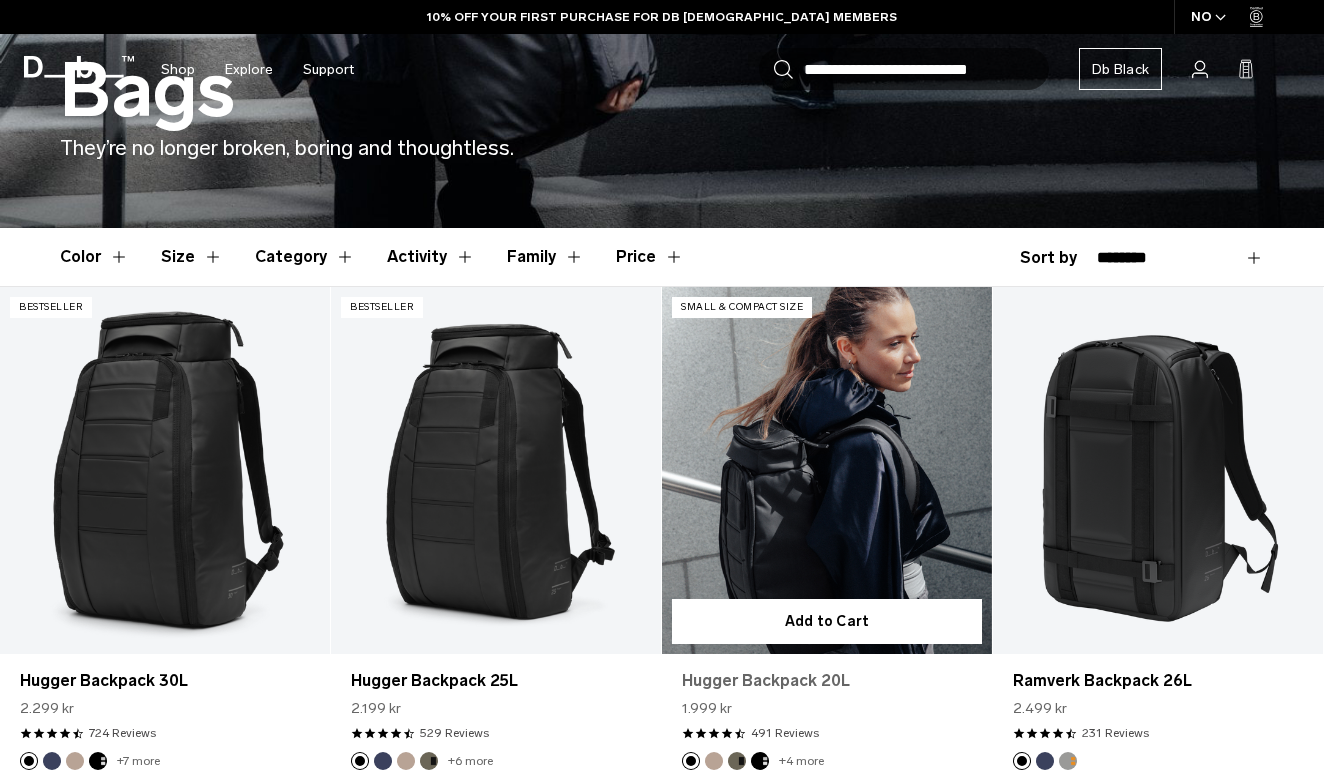 scroll, scrollTop: 0, scrollLeft: 0, axis: both 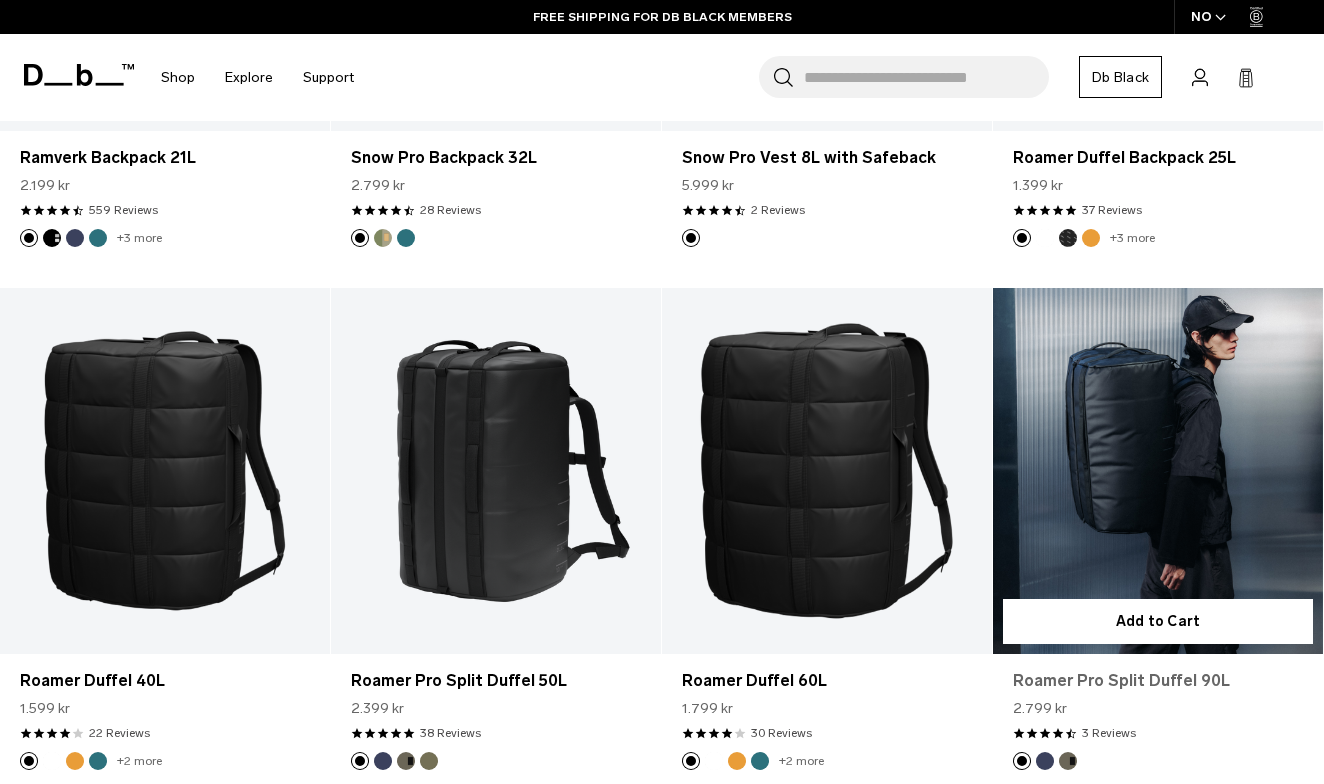 click on "Roamer Pro Split Duffel 90L" at bounding box center [1158, 681] 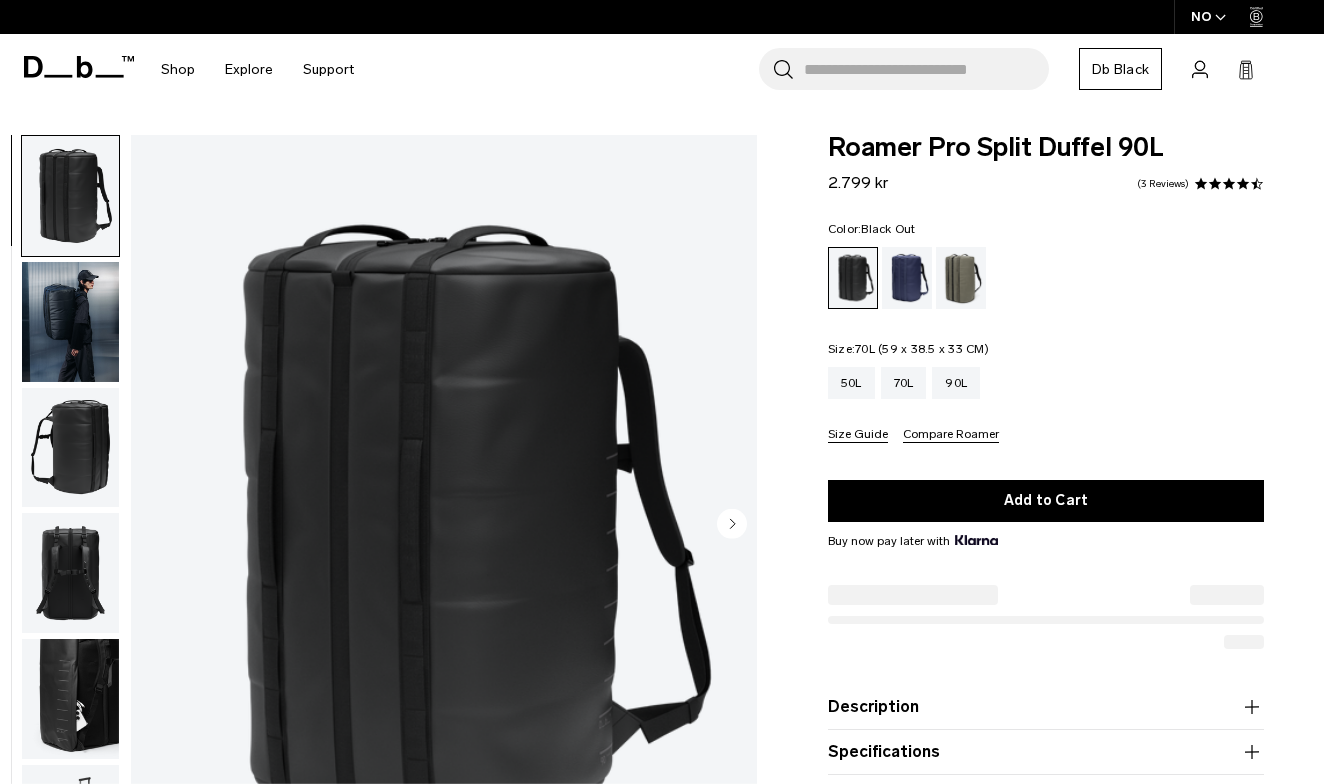 scroll, scrollTop: 0, scrollLeft: 0, axis: both 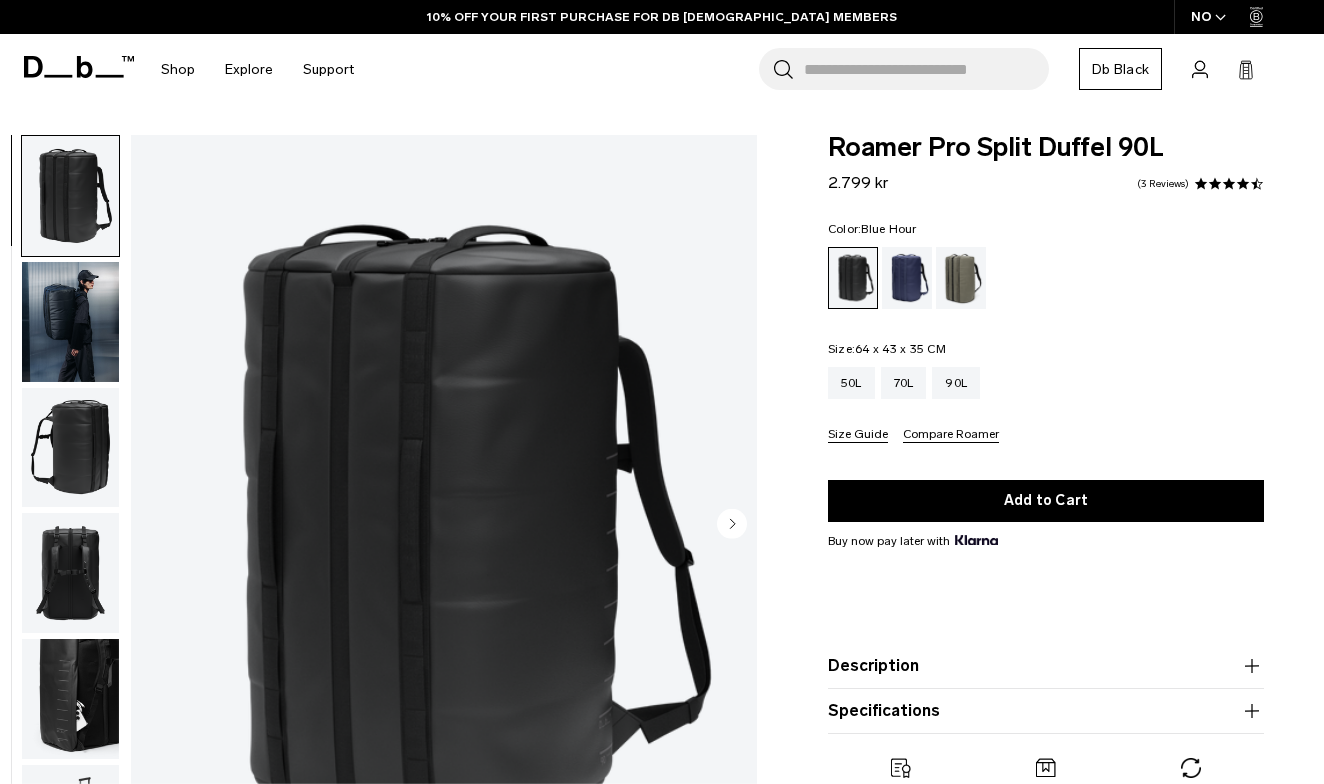 click at bounding box center [907, 278] 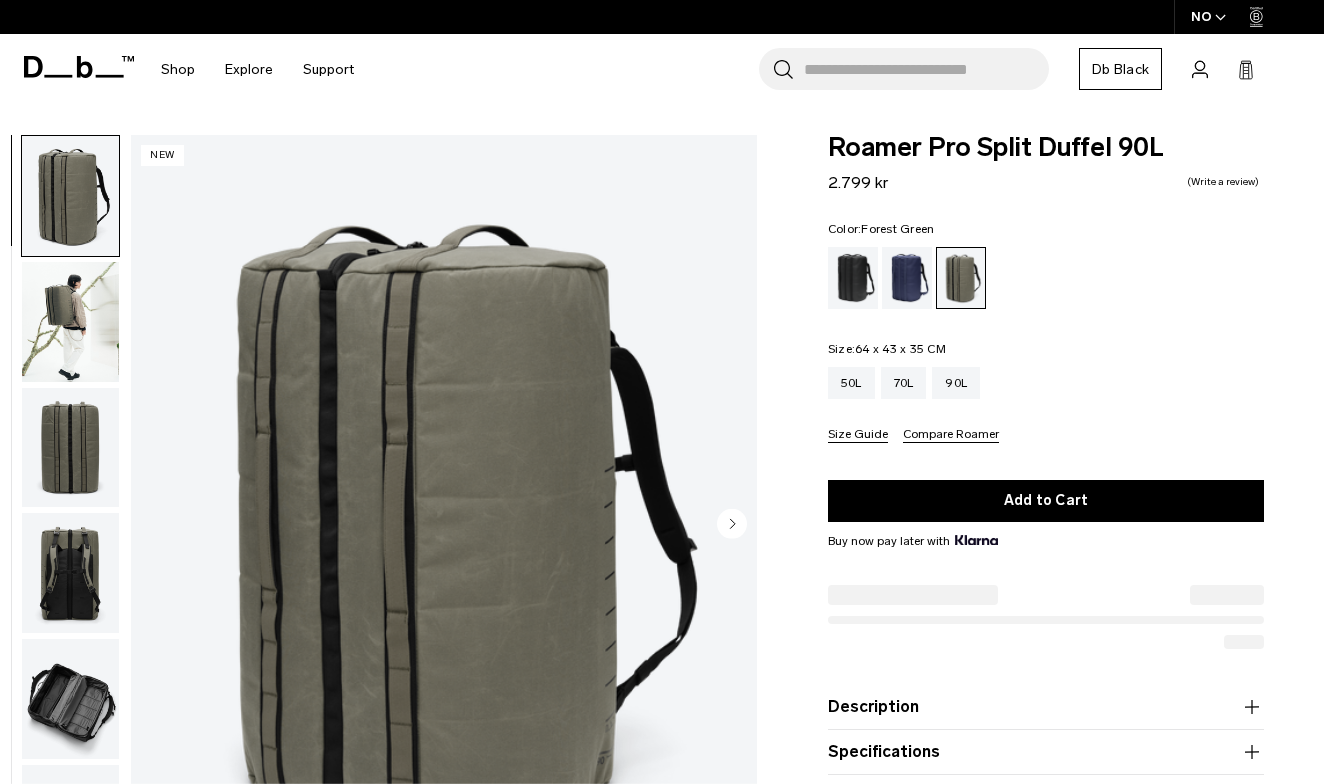 scroll, scrollTop: 0, scrollLeft: 0, axis: both 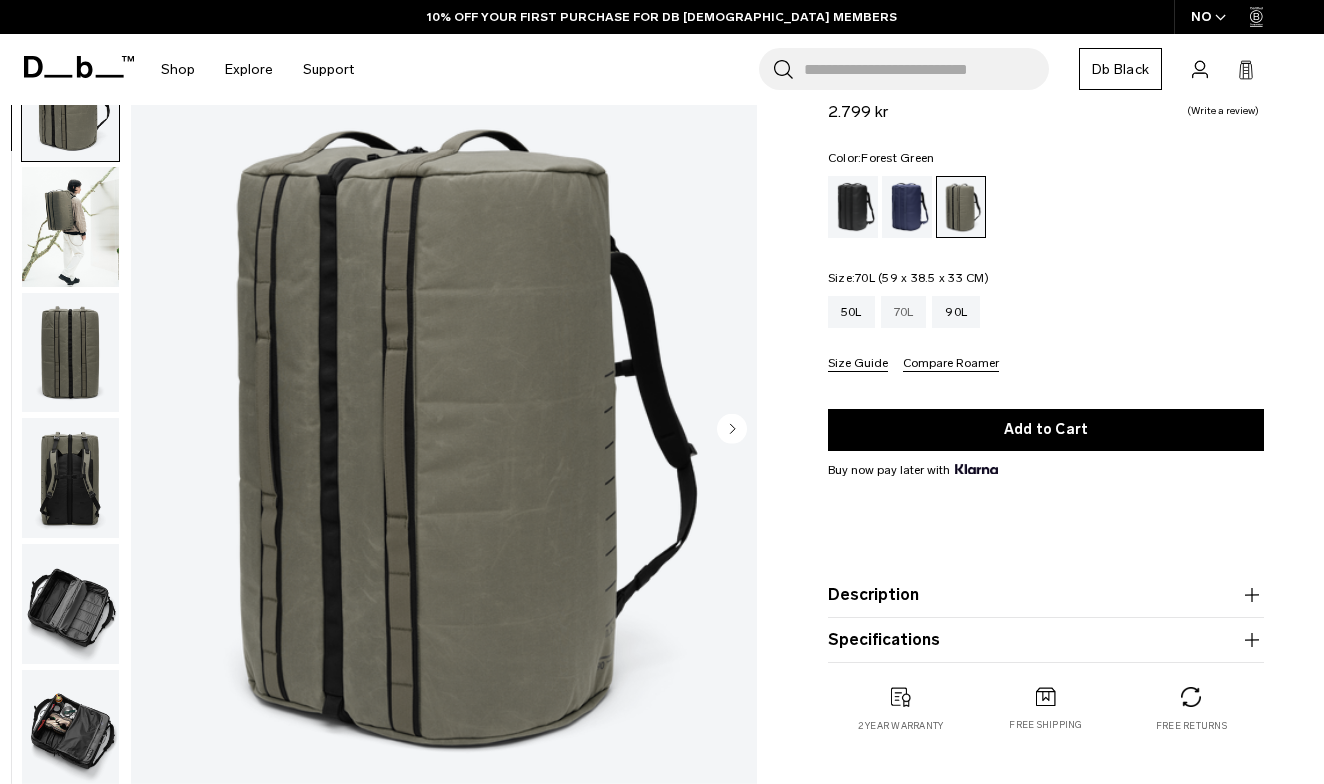 click on "70L" at bounding box center (904, 312) 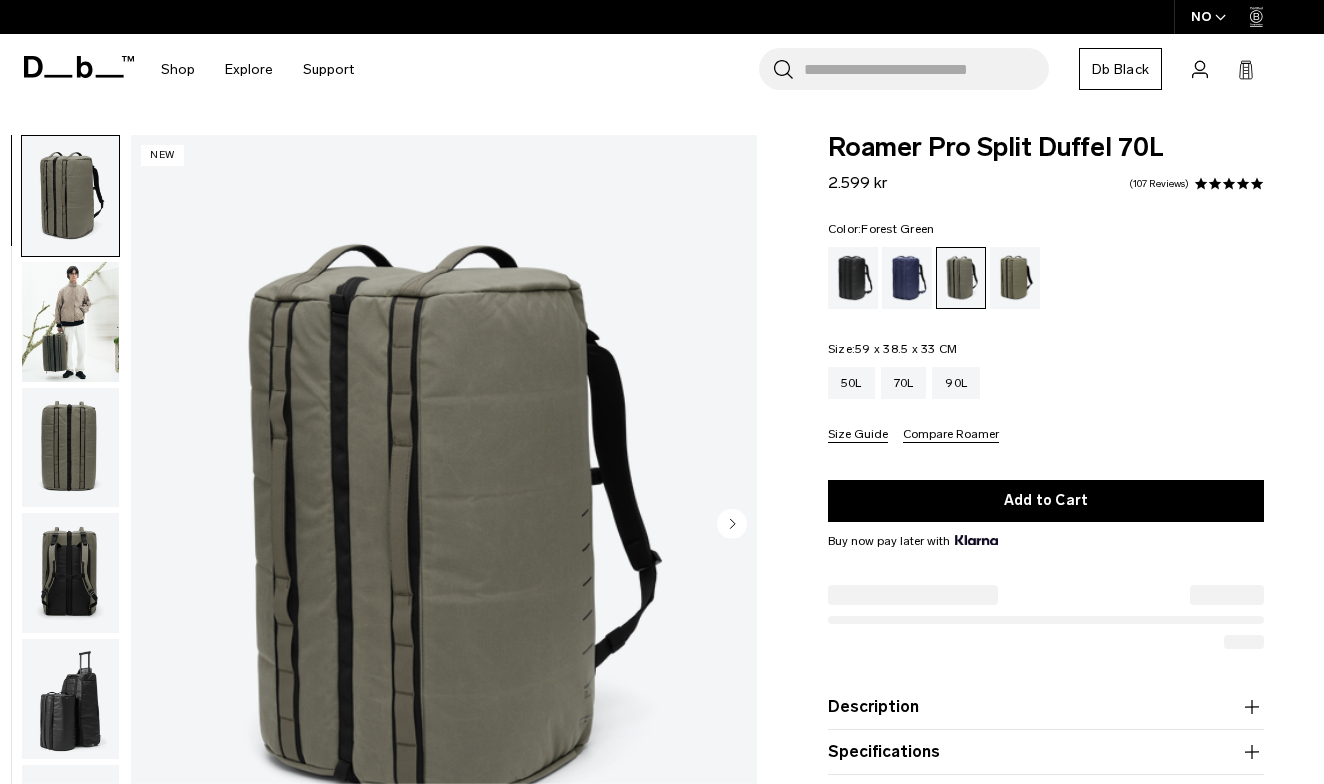 scroll, scrollTop: 0, scrollLeft: 0, axis: both 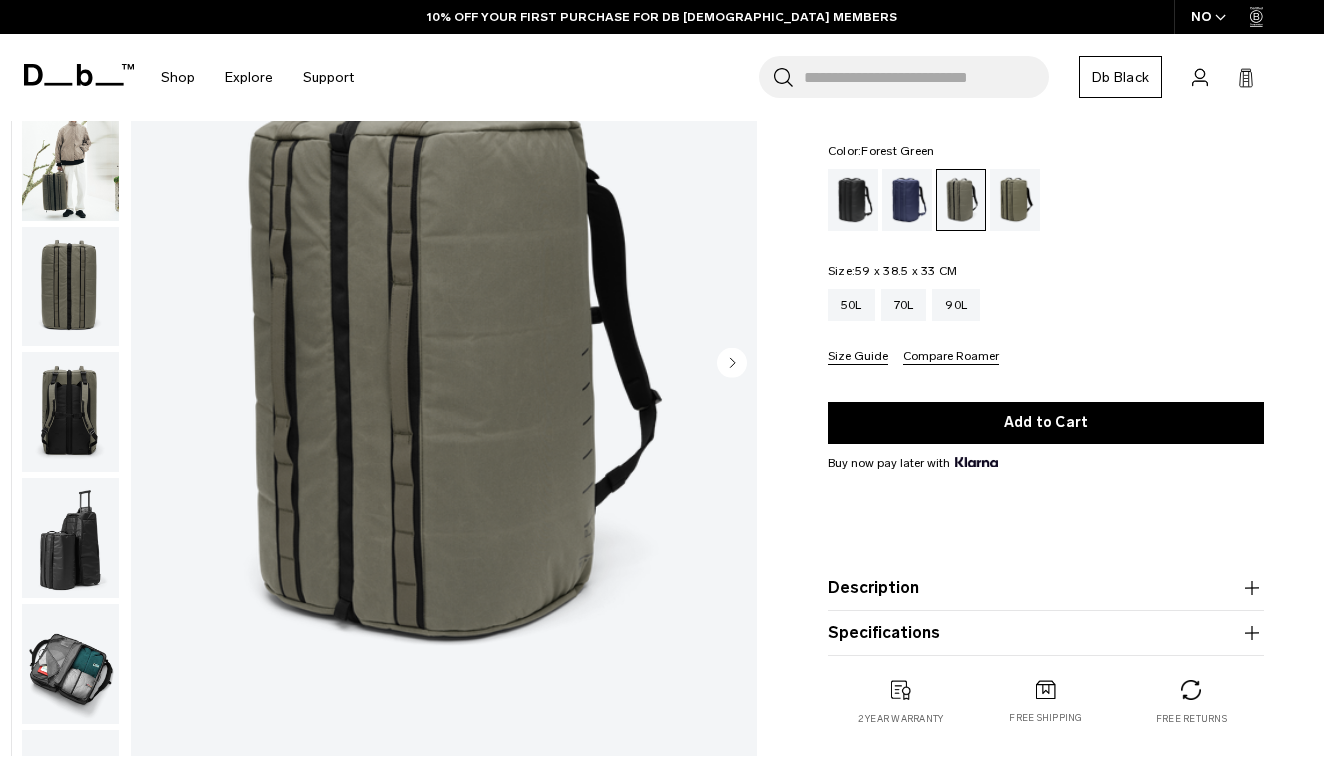 click at bounding box center [70, 664] 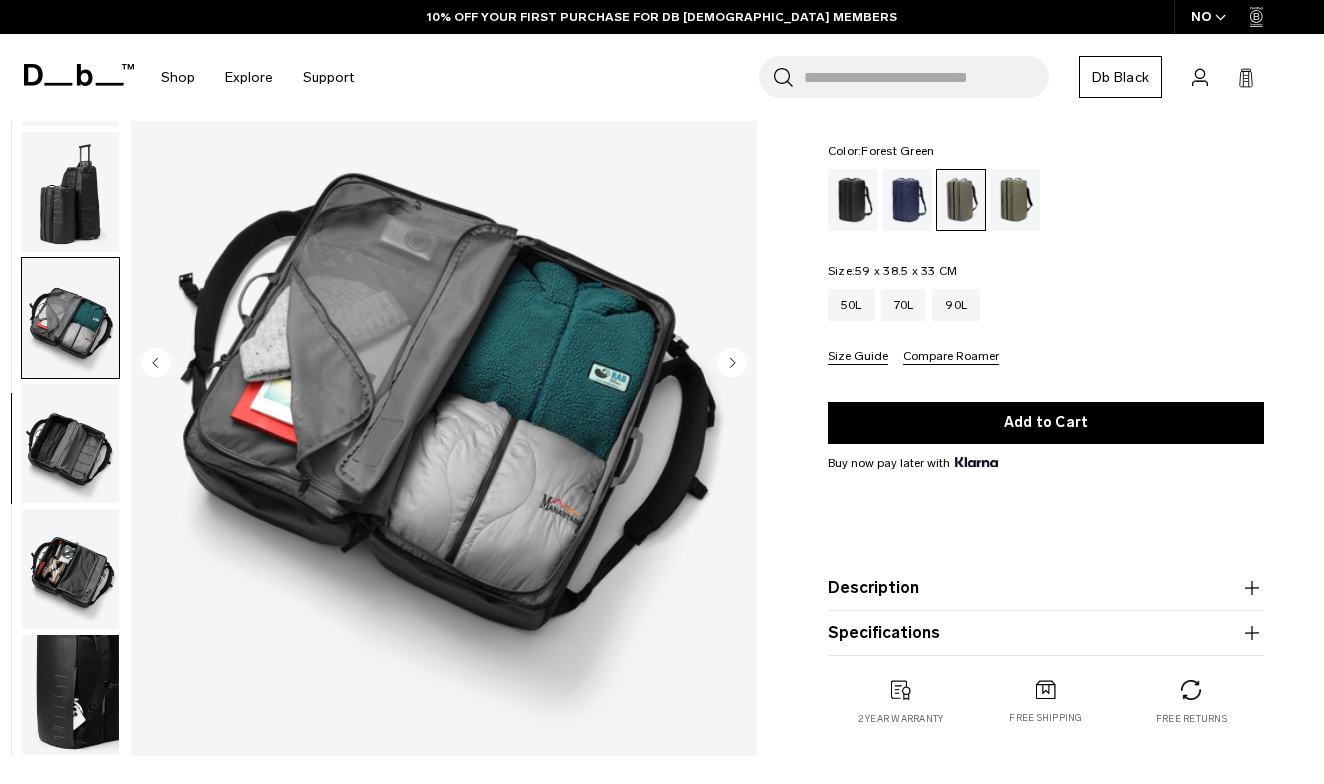 scroll, scrollTop: 359, scrollLeft: 0, axis: vertical 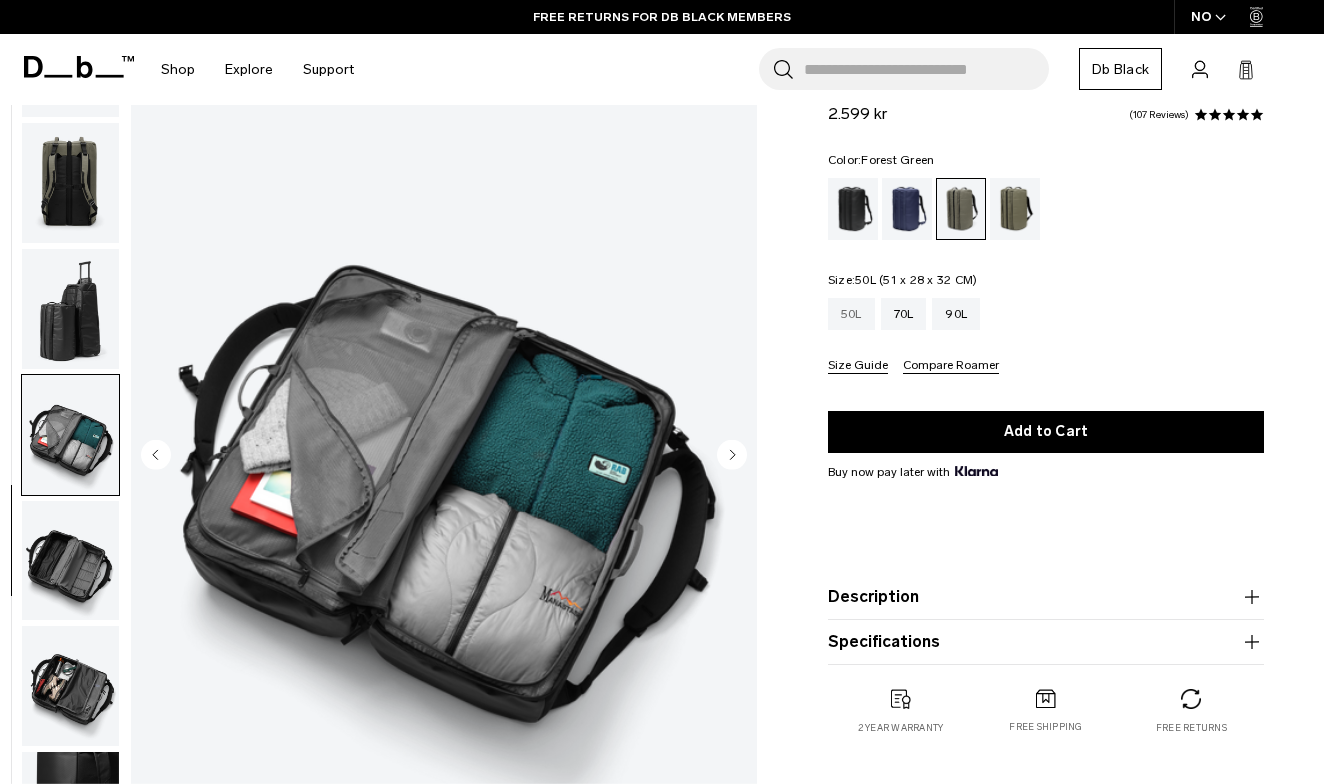 click on "50L" at bounding box center [851, 314] 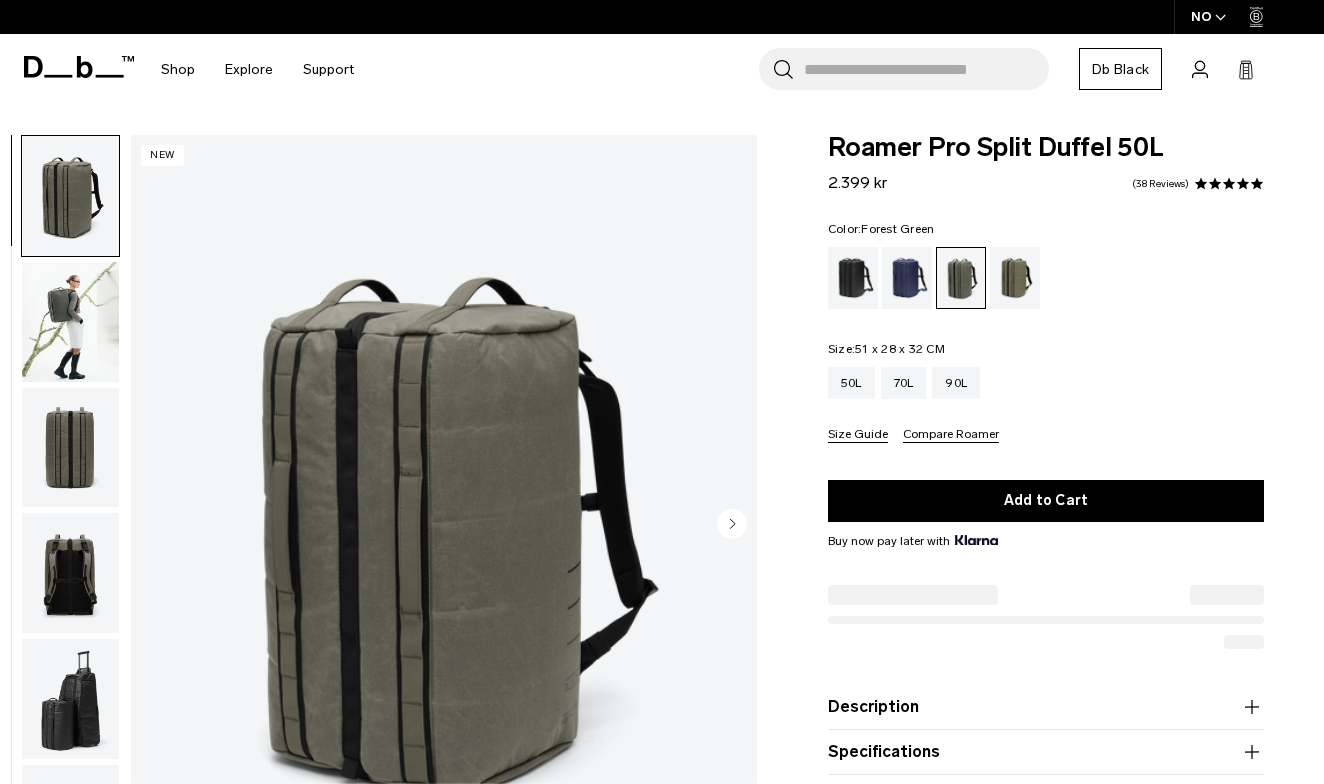 scroll, scrollTop: 0, scrollLeft: 0, axis: both 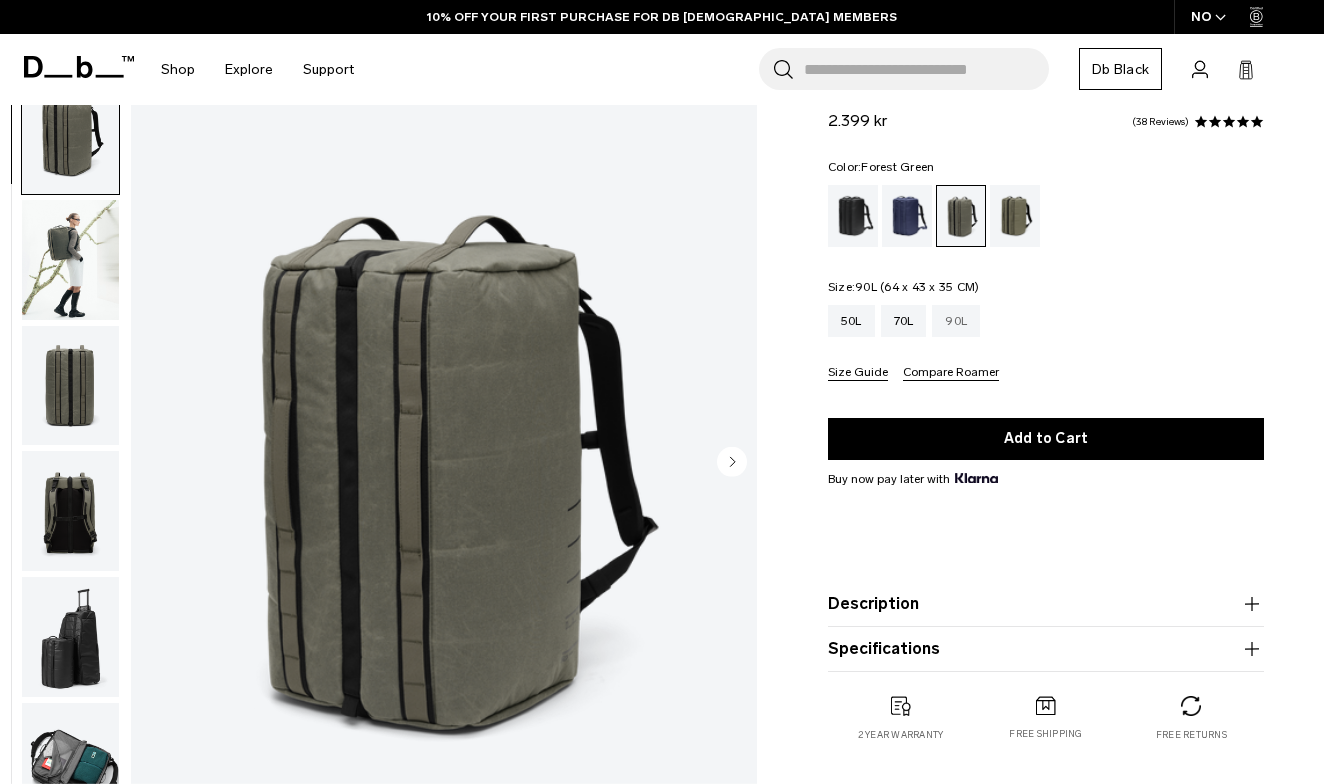 click on "90L" at bounding box center (956, 321) 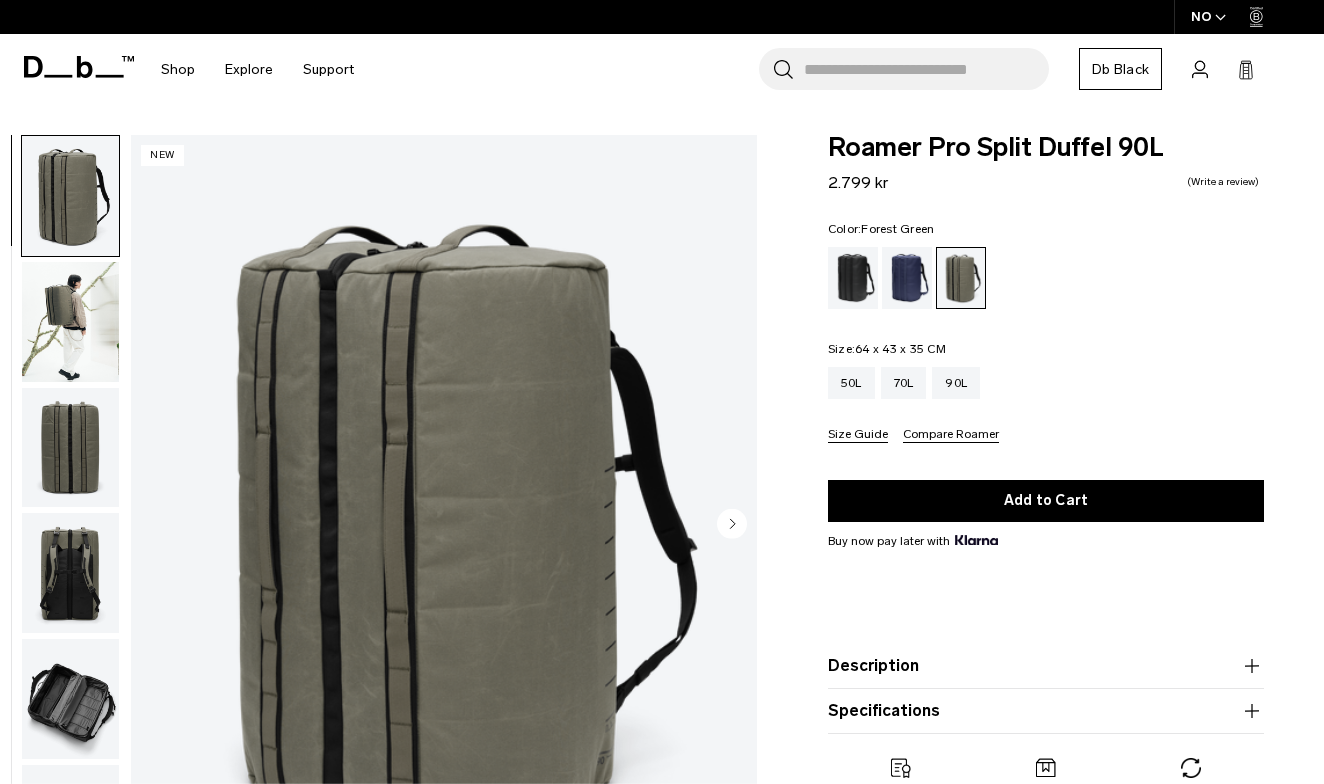 scroll, scrollTop: 41, scrollLeft: 0, axis: vertical 